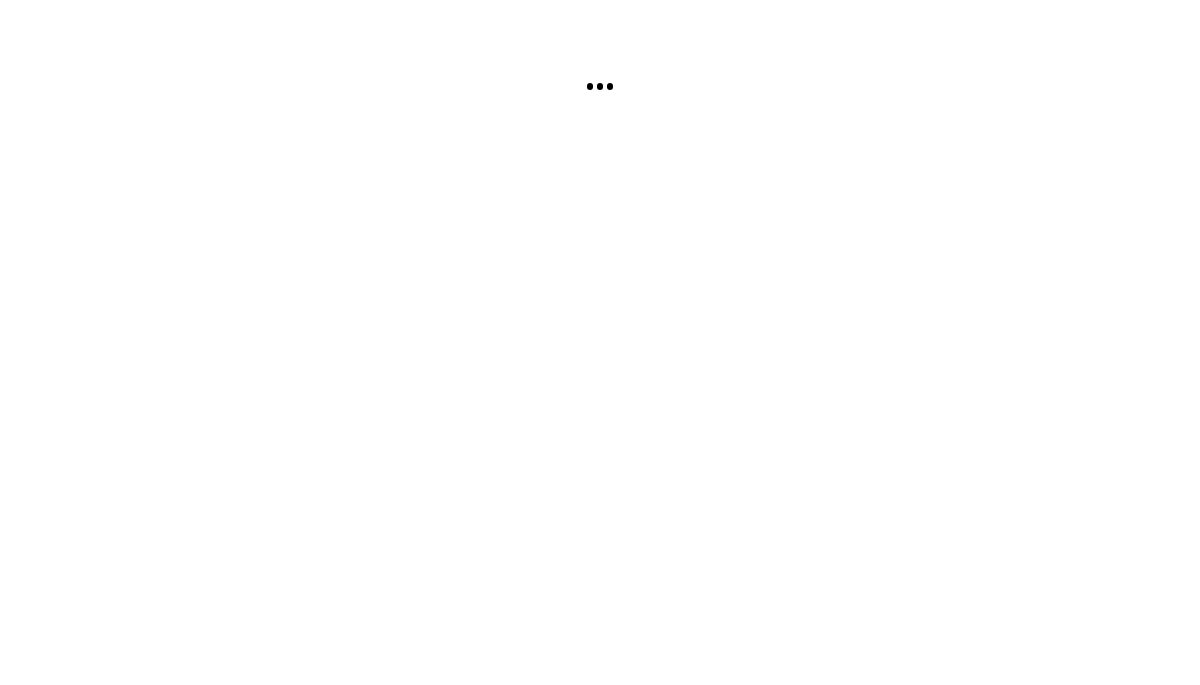 scroll, scrollTop: 0, scrollLeft: 0, axis: both 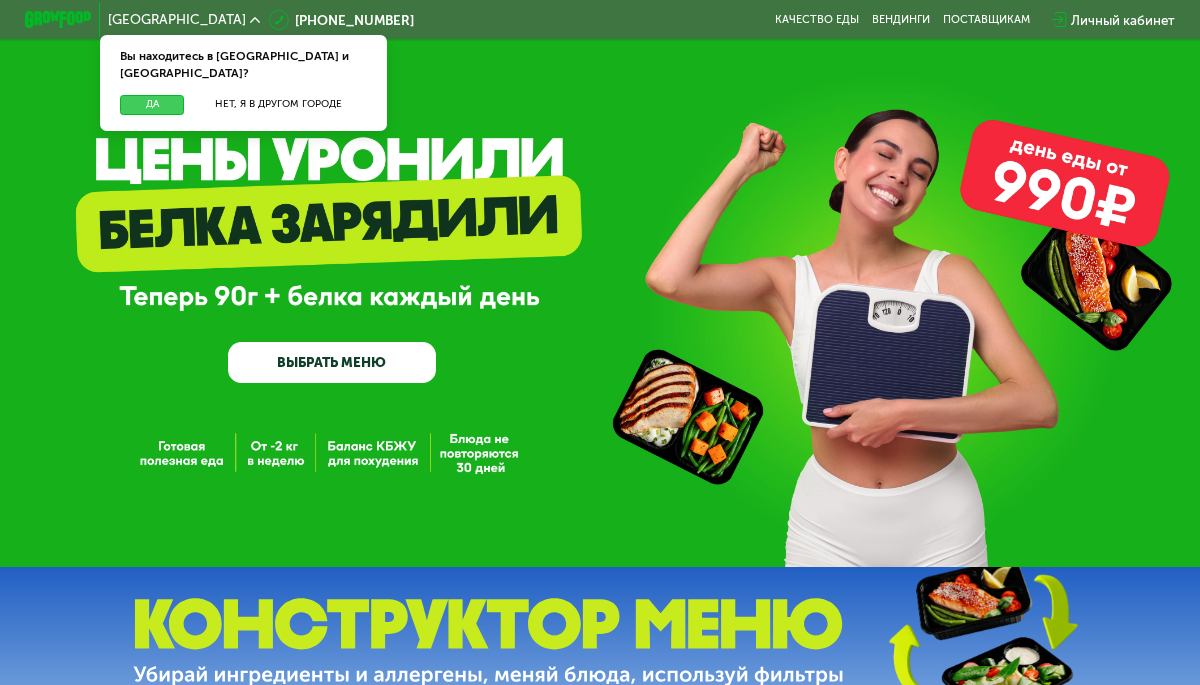 click on "Да" at bounding box center [152, 105] 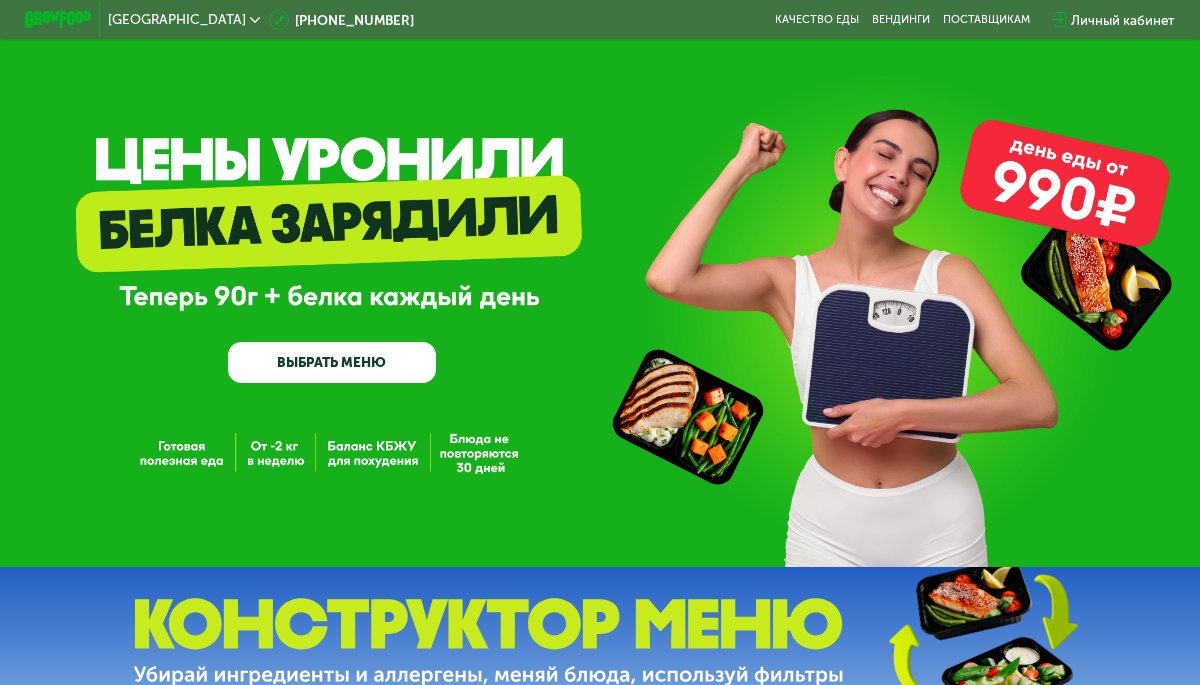 click on "Москва" 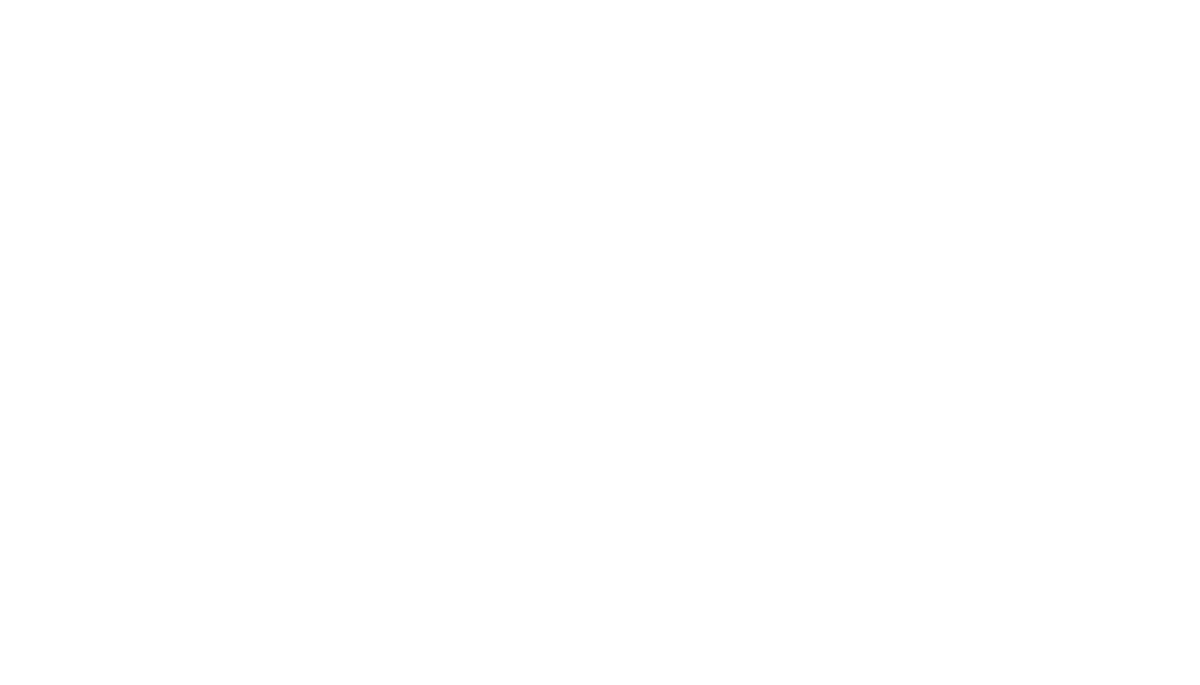 scroll, scrollTop: 0, scrollLeft: 0, axis: both 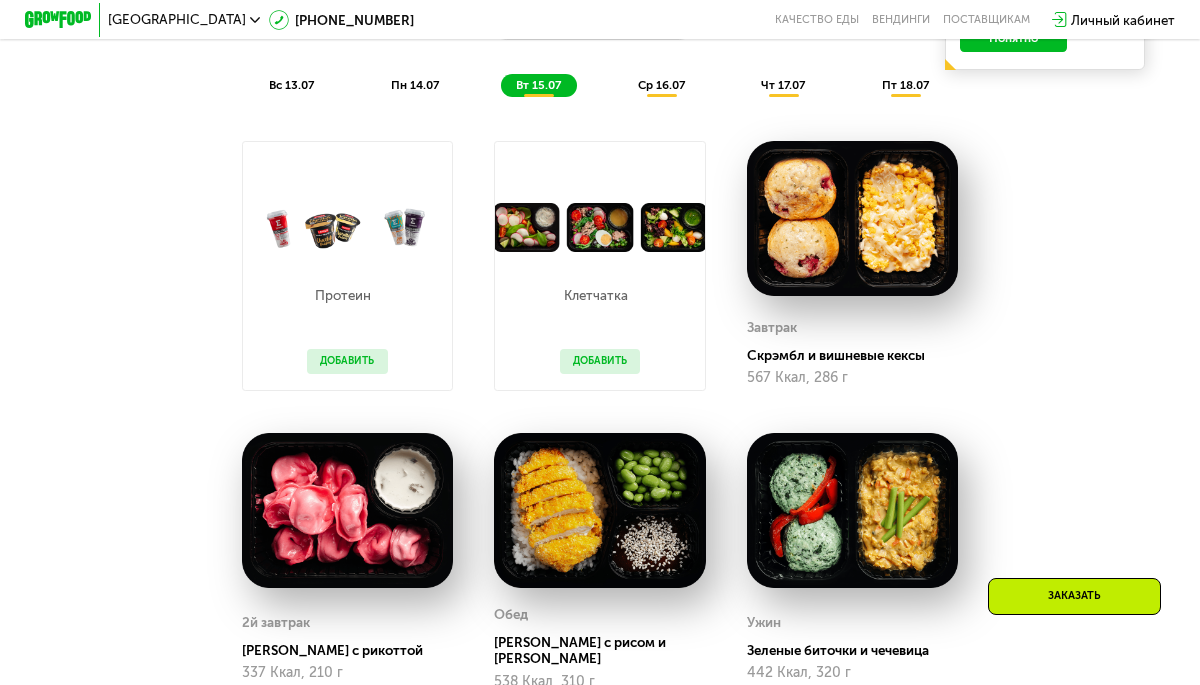 click on "вс 13.07" at bounding box center (291, 85) 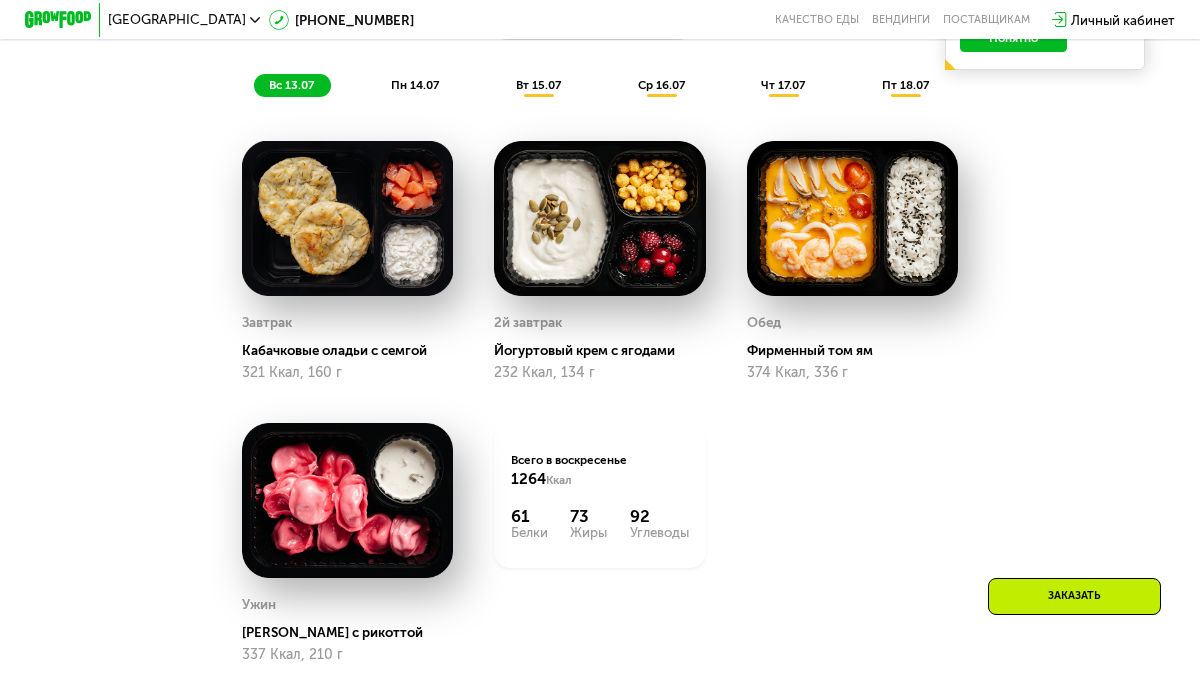 click on "пн 14.07" at bounding box center [415, 85] 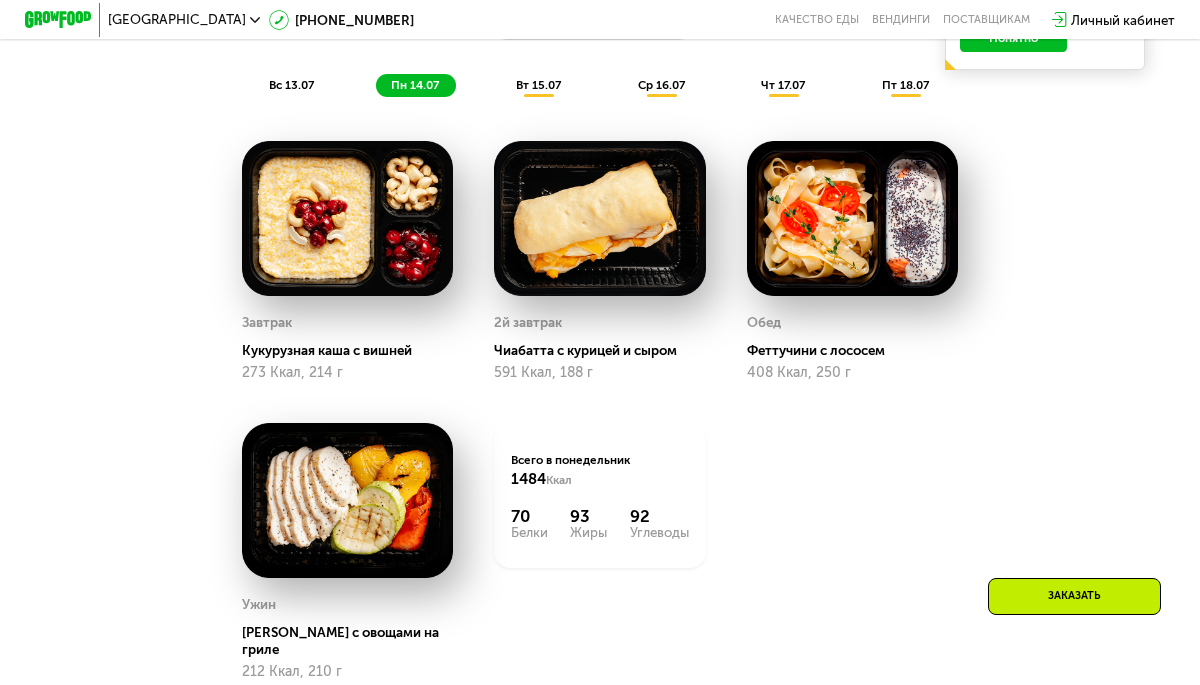 click on "вт 15.07" at bounding box center [538, 85] 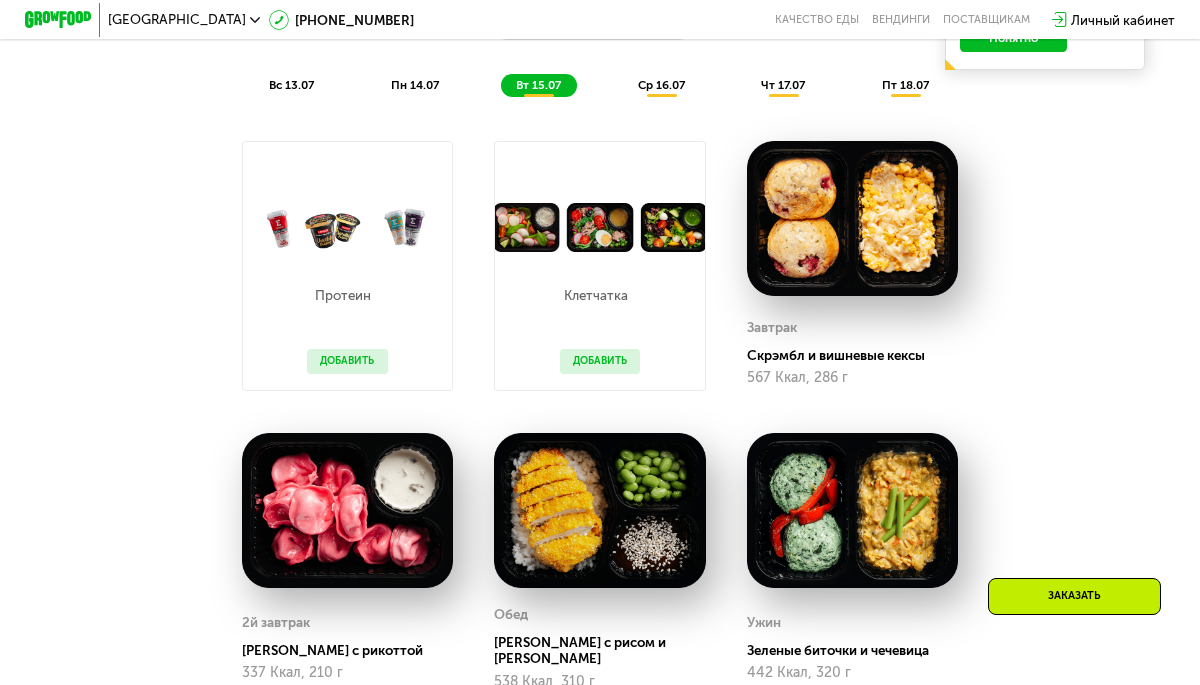 click on "ср 16.07" at bounding box center (661, 85) 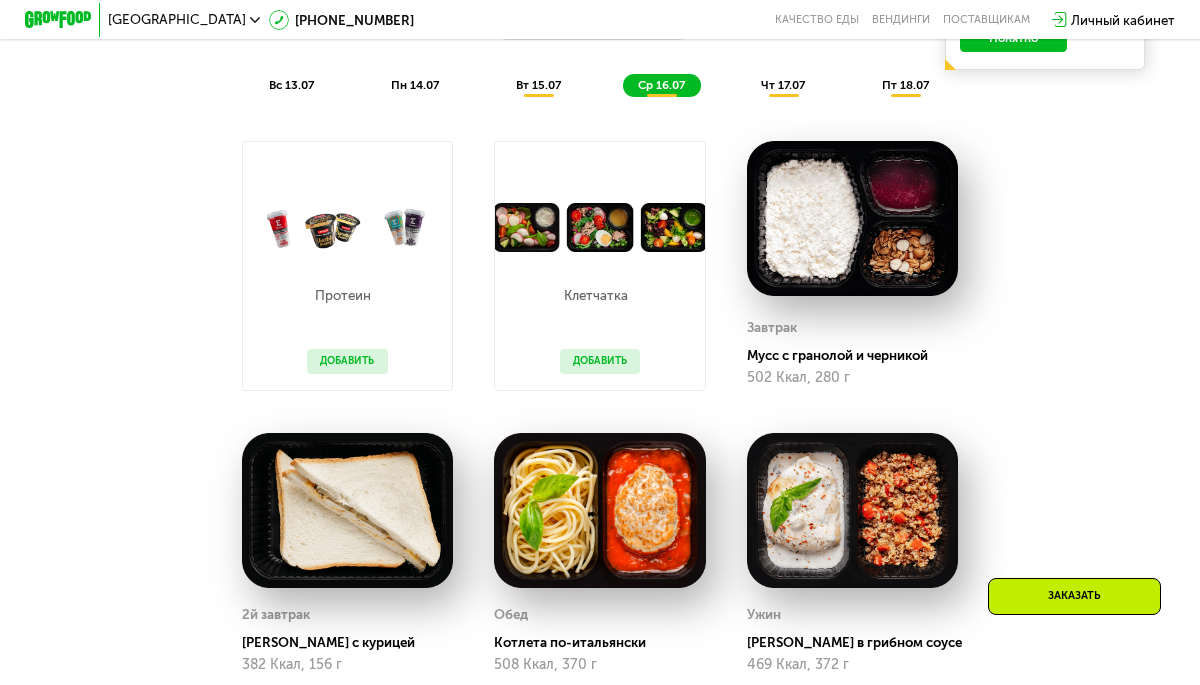click on "чт 17.07" at bounding box center (783, 85) 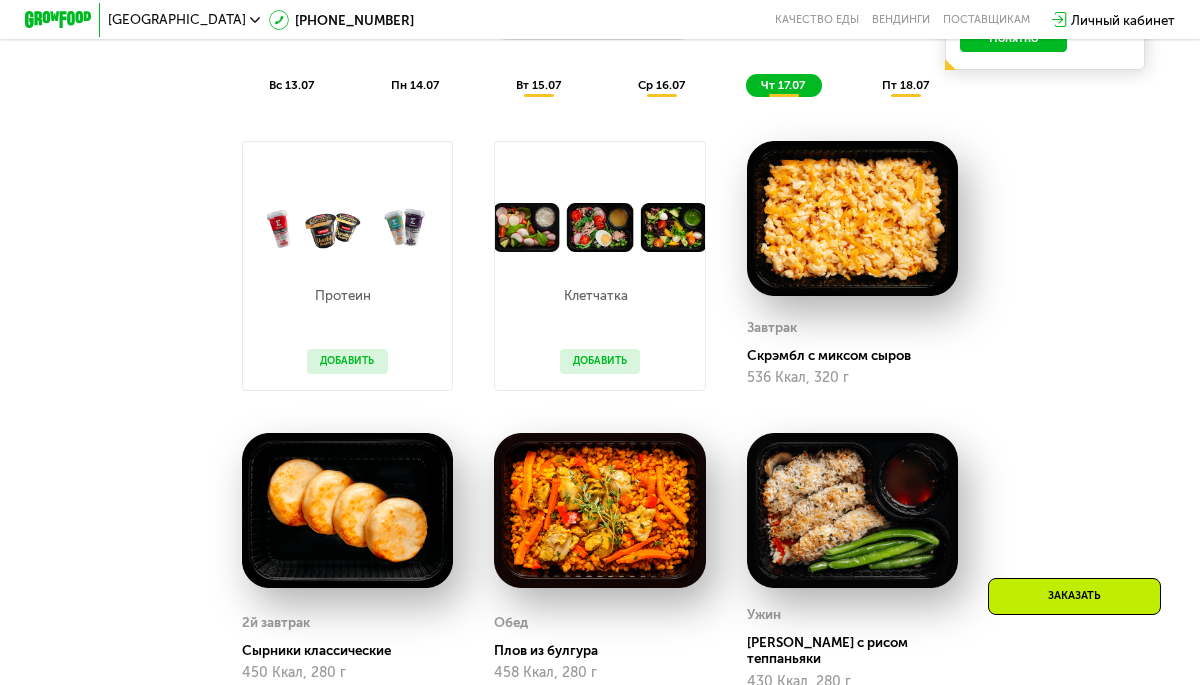 click on "пт 18.07" at bounding box center [905, 85] 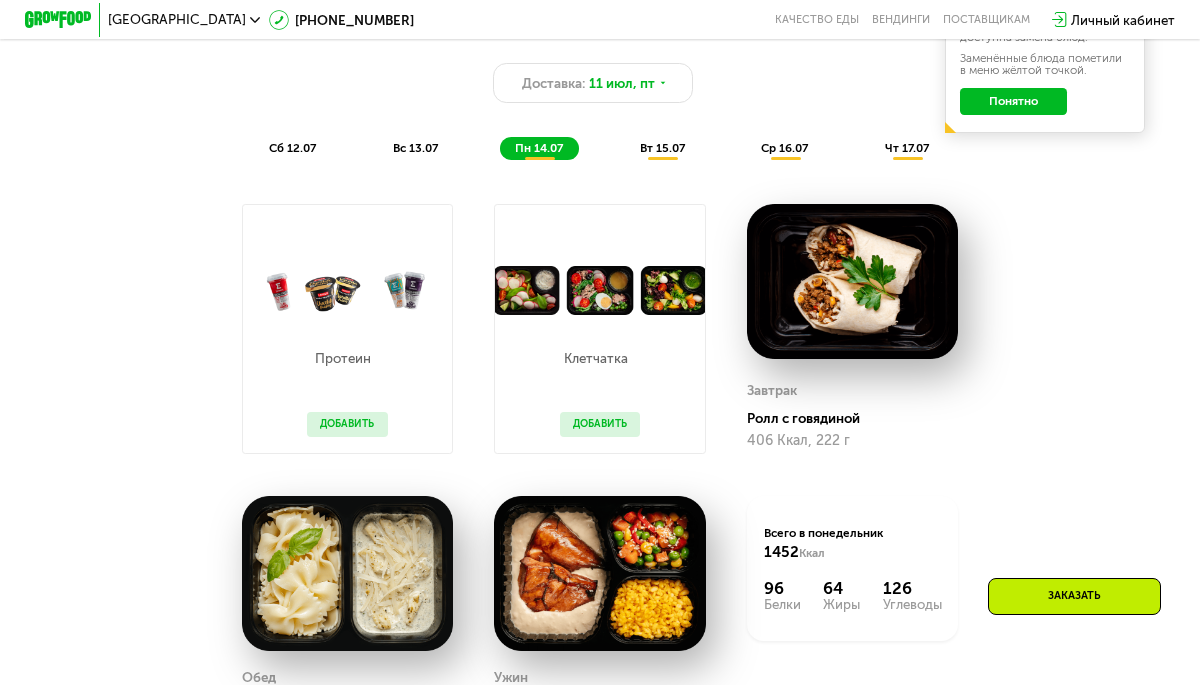 scroll, scrollTop: 1014, scrollLeft: 0, axis: vertical 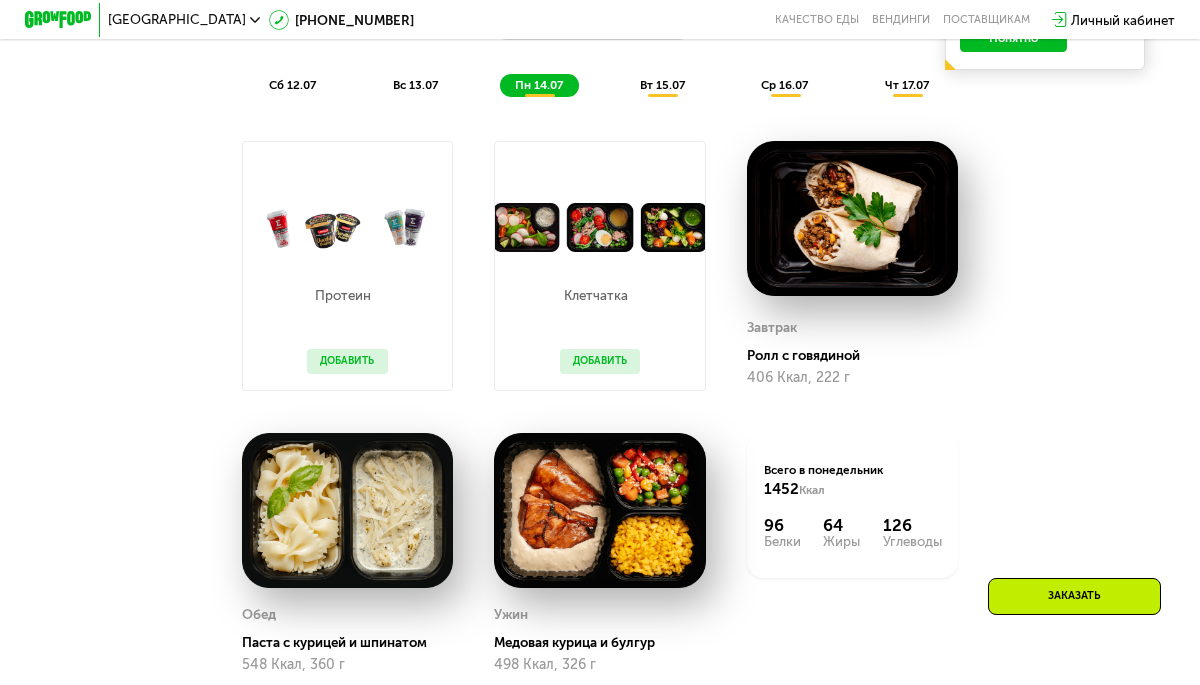 click on "сб 12.07" at bounding box center [292, 85] 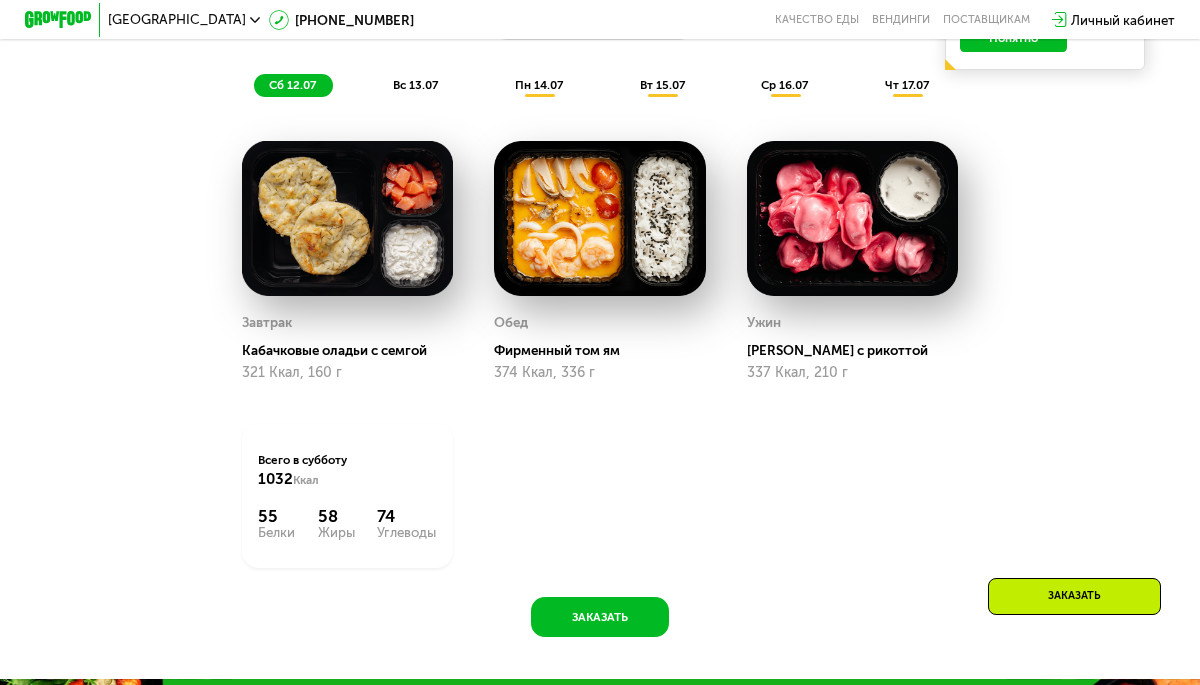 click on "вс 13.07" at bounding box center (415, 85) 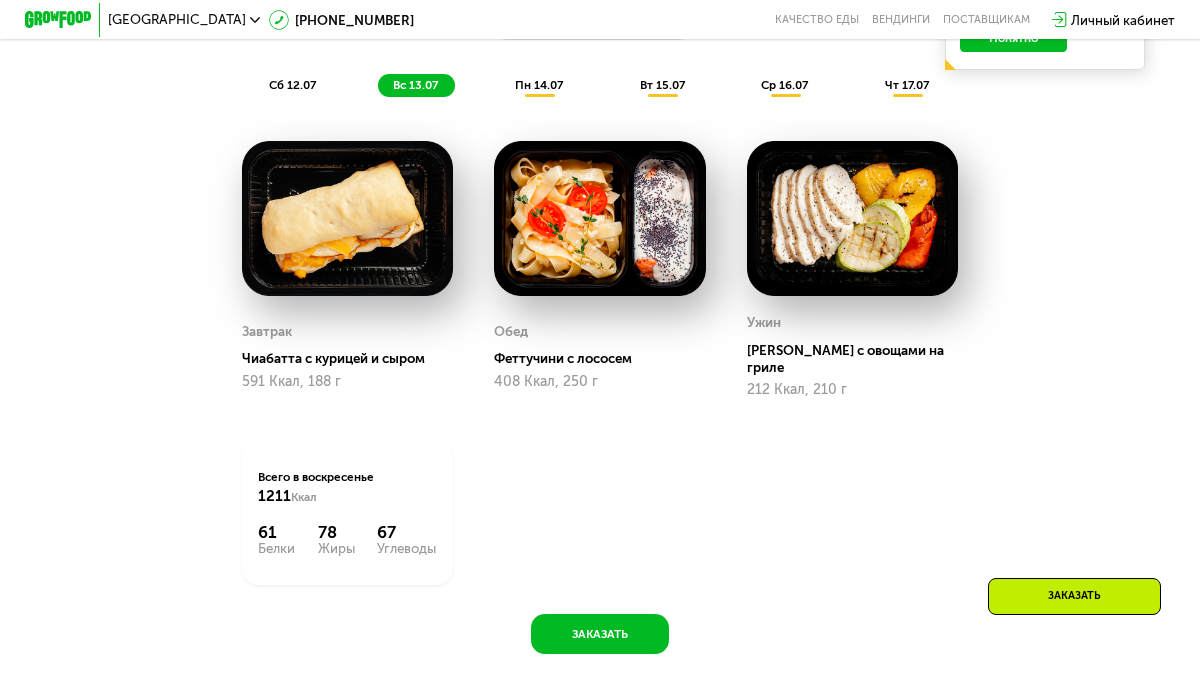 click on "пн 14.07" at bounding box center [539, 85] 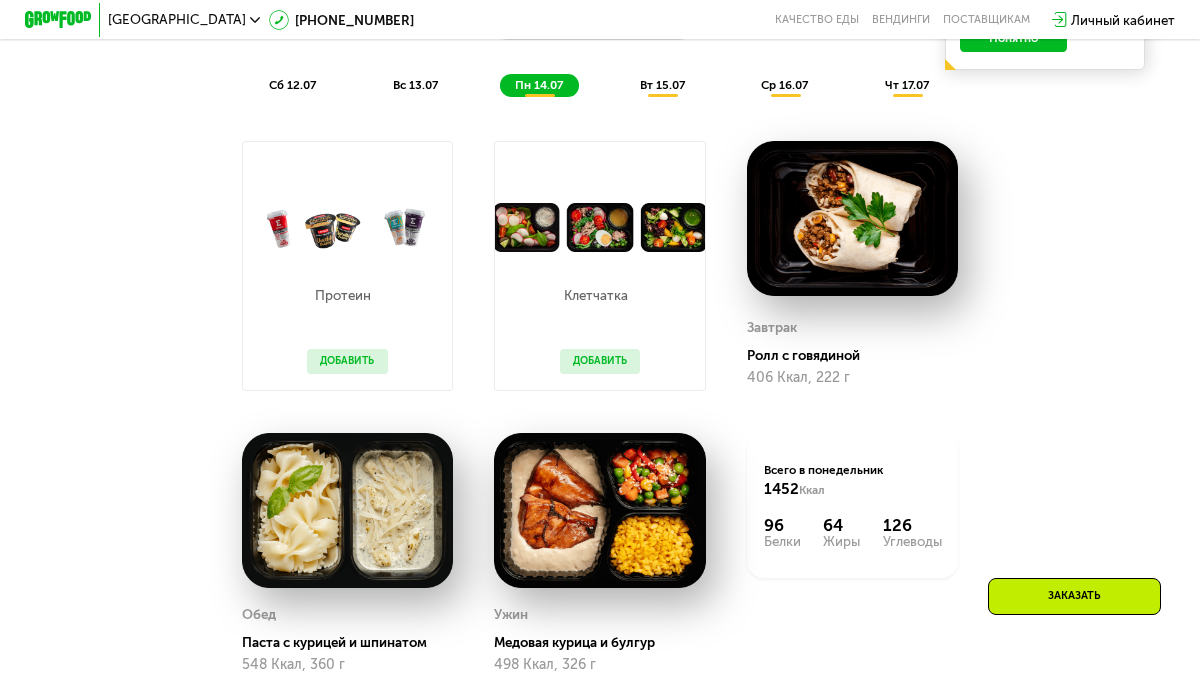 click on "вт 15.07" at bounding box center (662, 85) 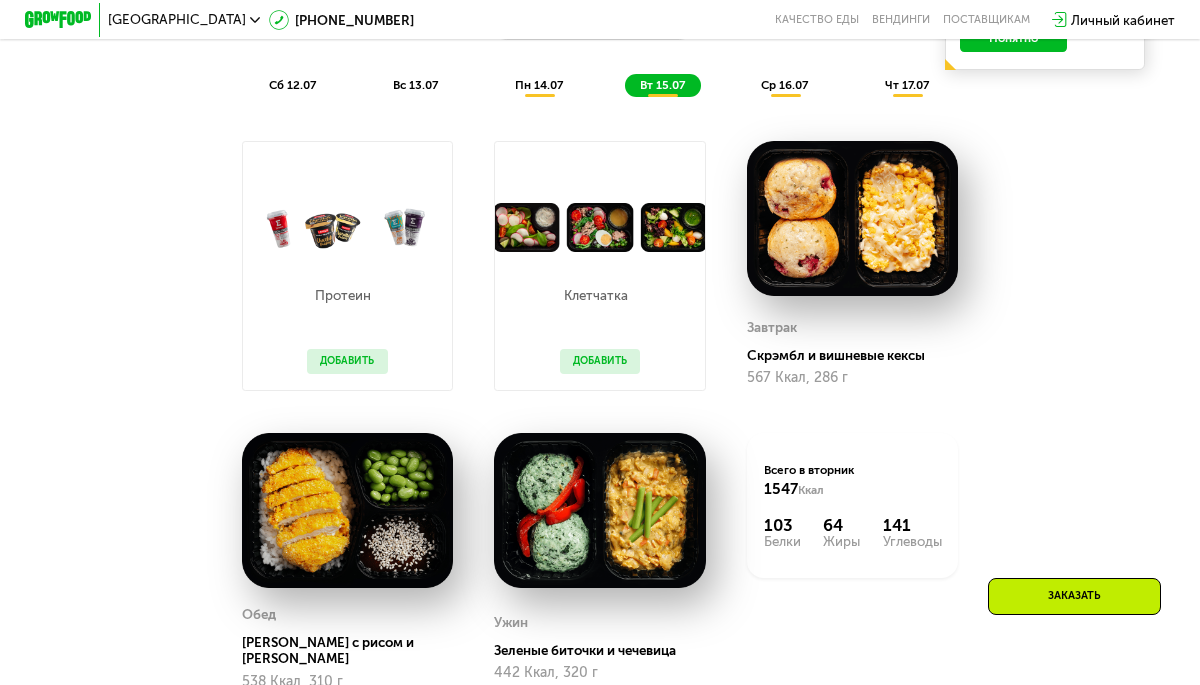click on "ср 16.07" at bounding box center (784, 85) 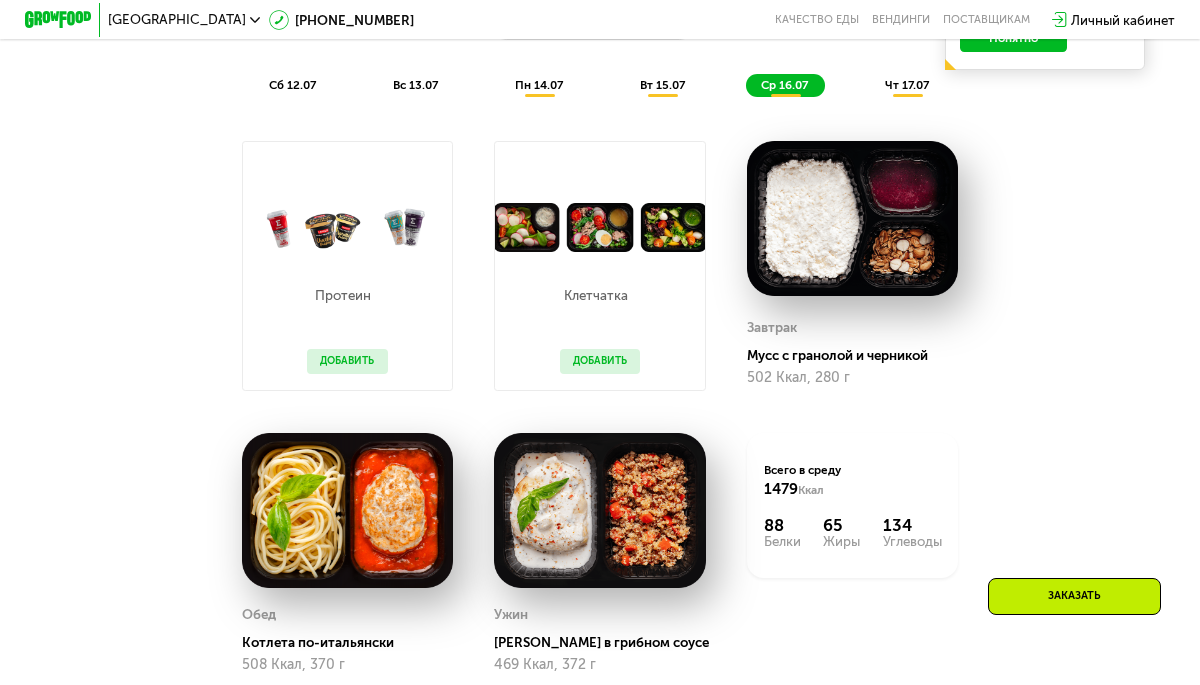 click on "чт 17.07" at bounding box center [907, 85] 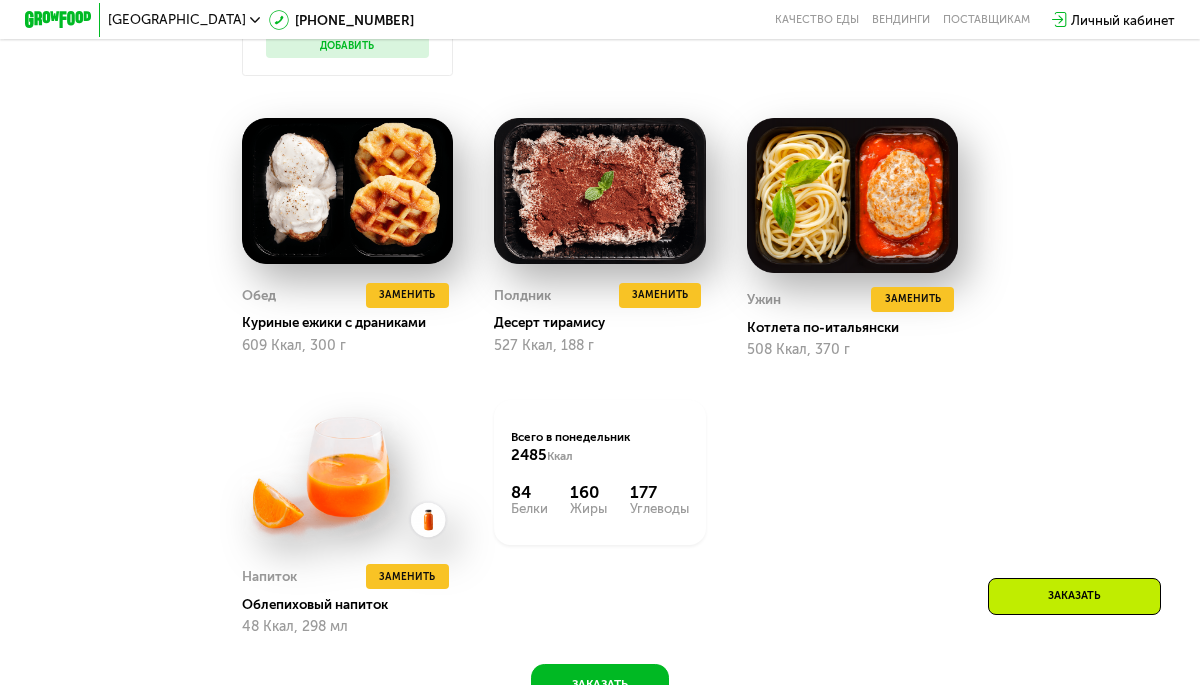 scroll, scrollTop: 0, scrollLeft: 0, axis: both 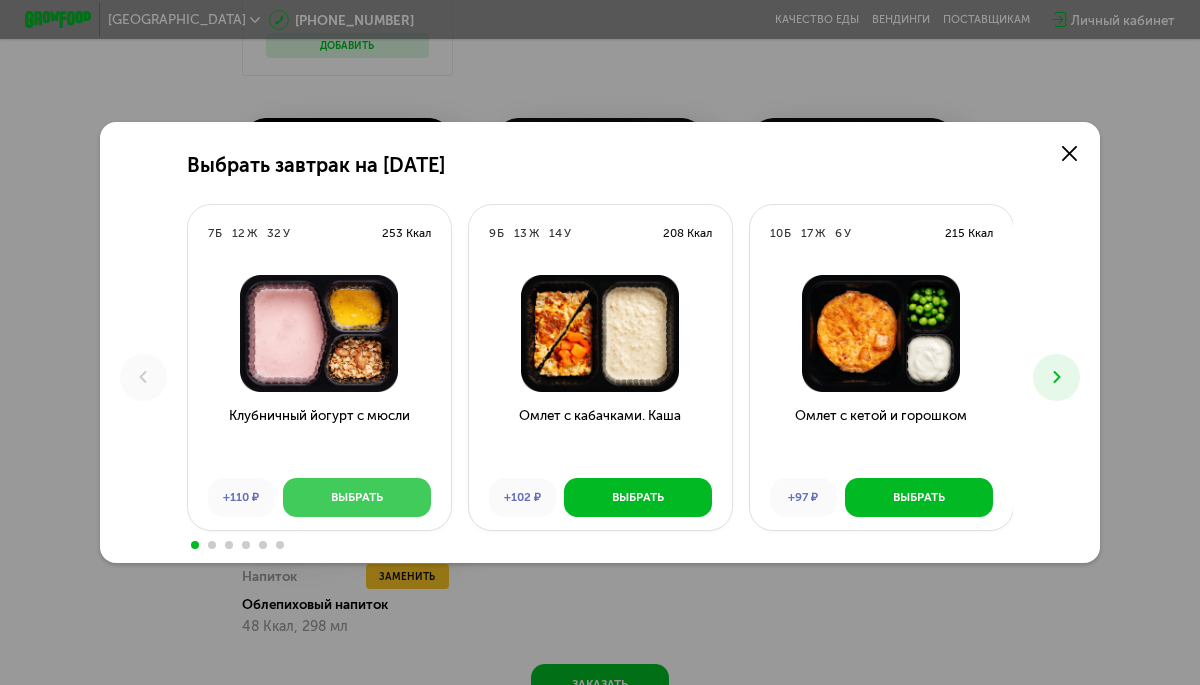 click on "Выбрать" at bounding box center (357, 497) 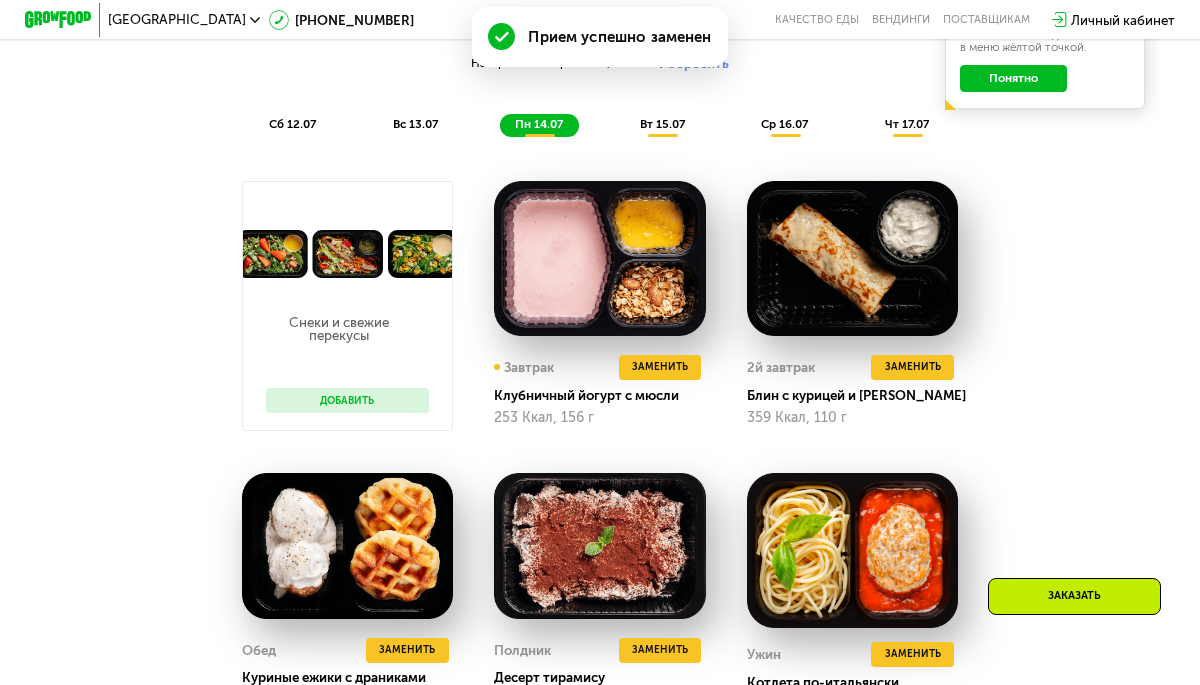 scroll, scrollTop: 993, scrollLeft: 0, axis: vertical 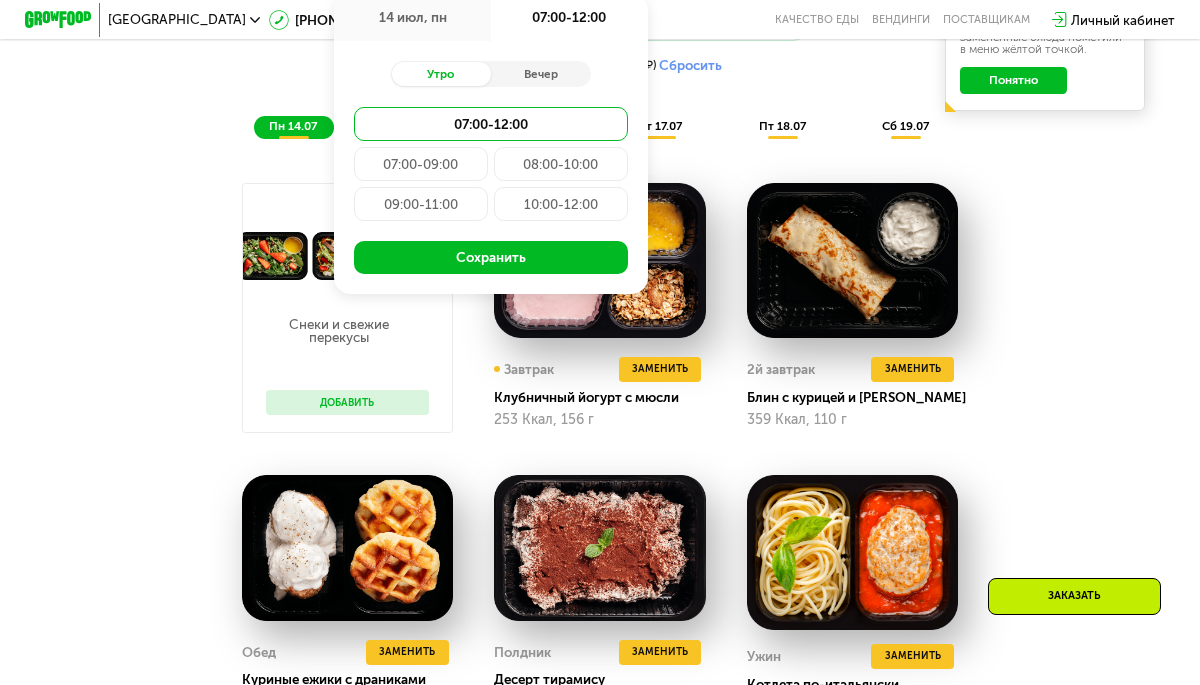 type on "**********" 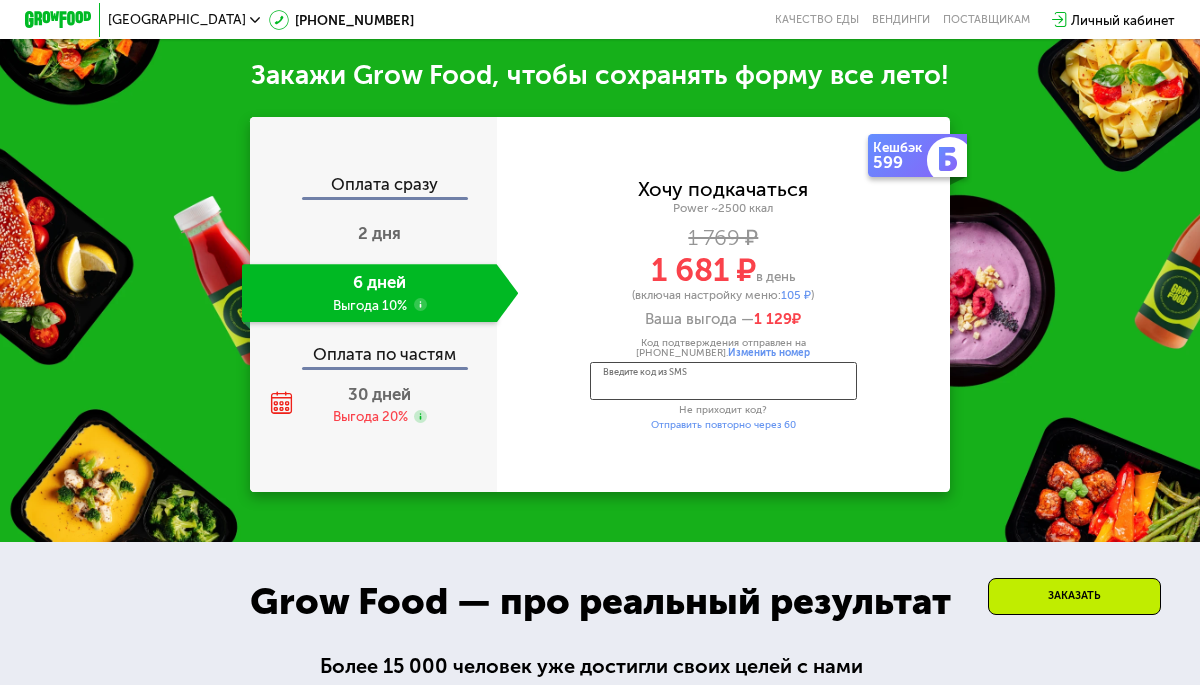 scroll, scrollTop: 2129, scrollLeft: 0, axis: vertical 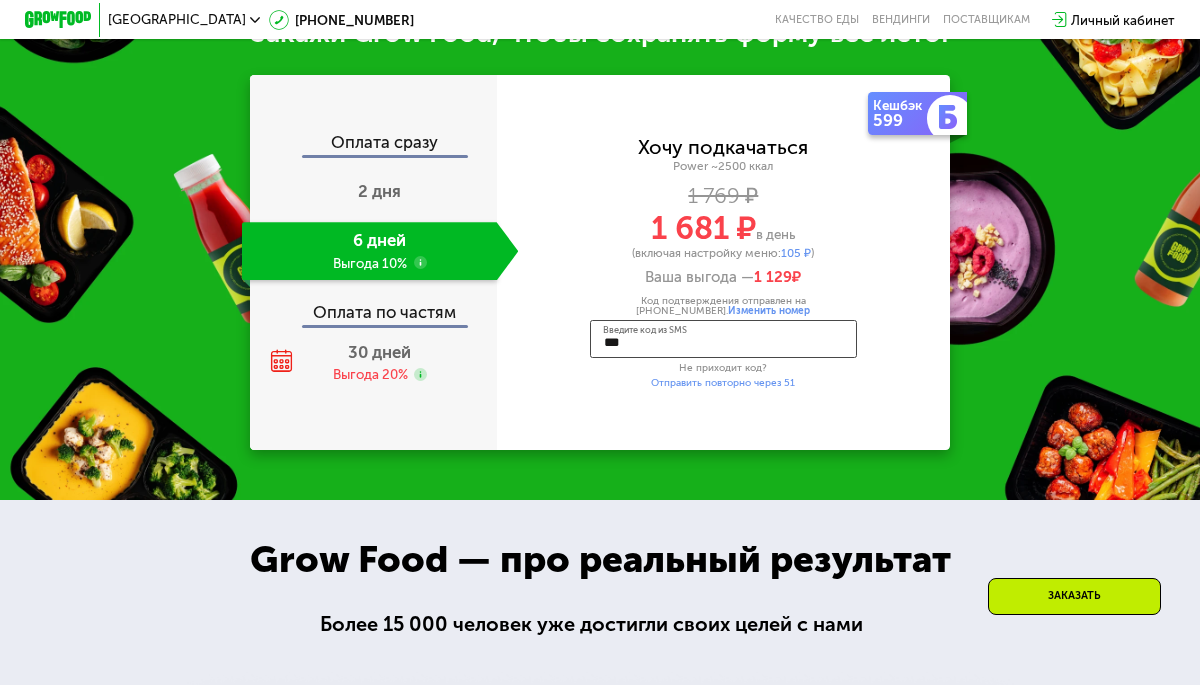 type on "****" 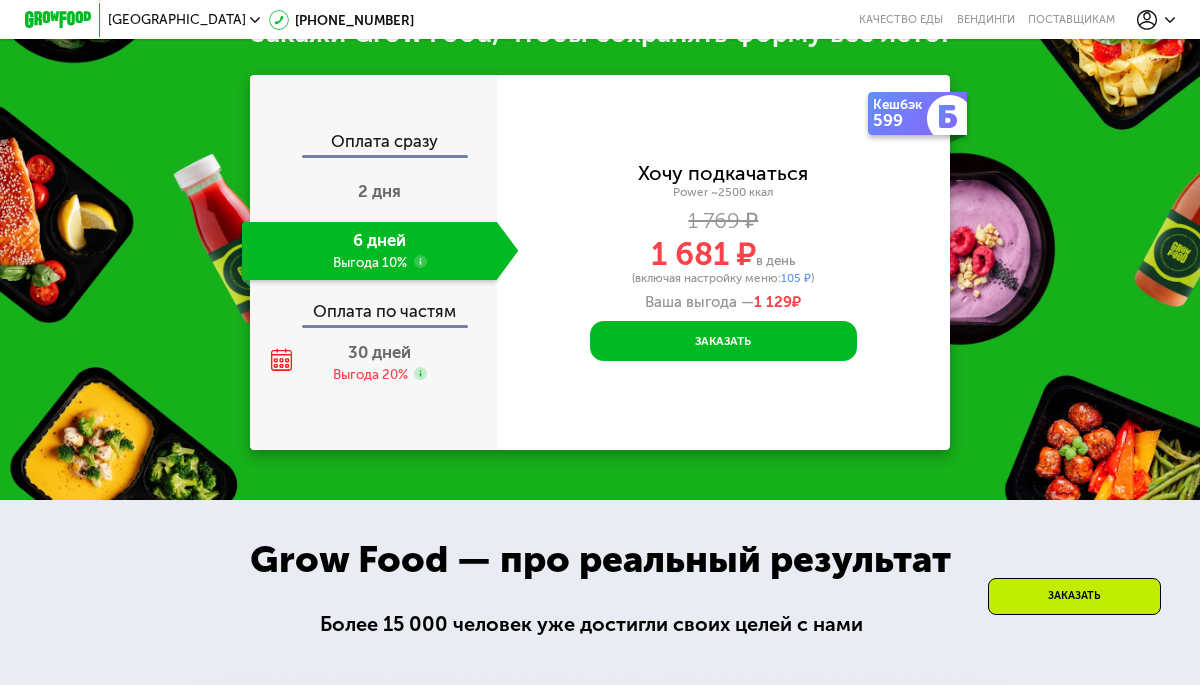 scroll, scrollTop: 0, scrollLeft: 0, axis: both 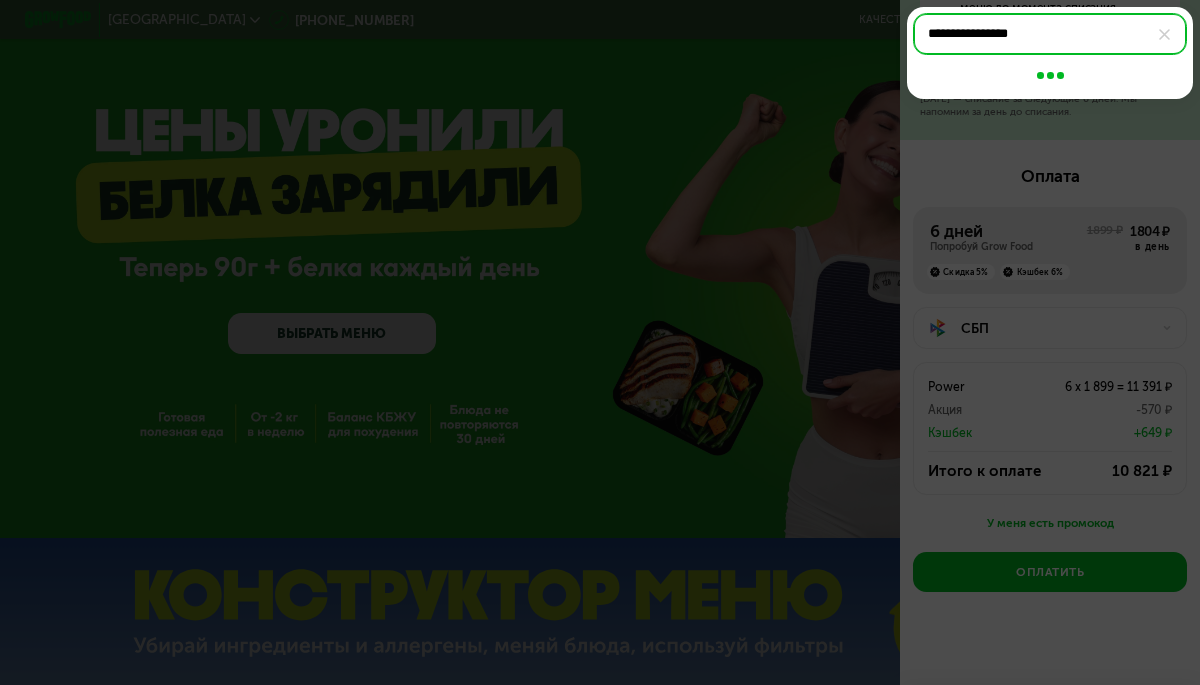 type on "**********" 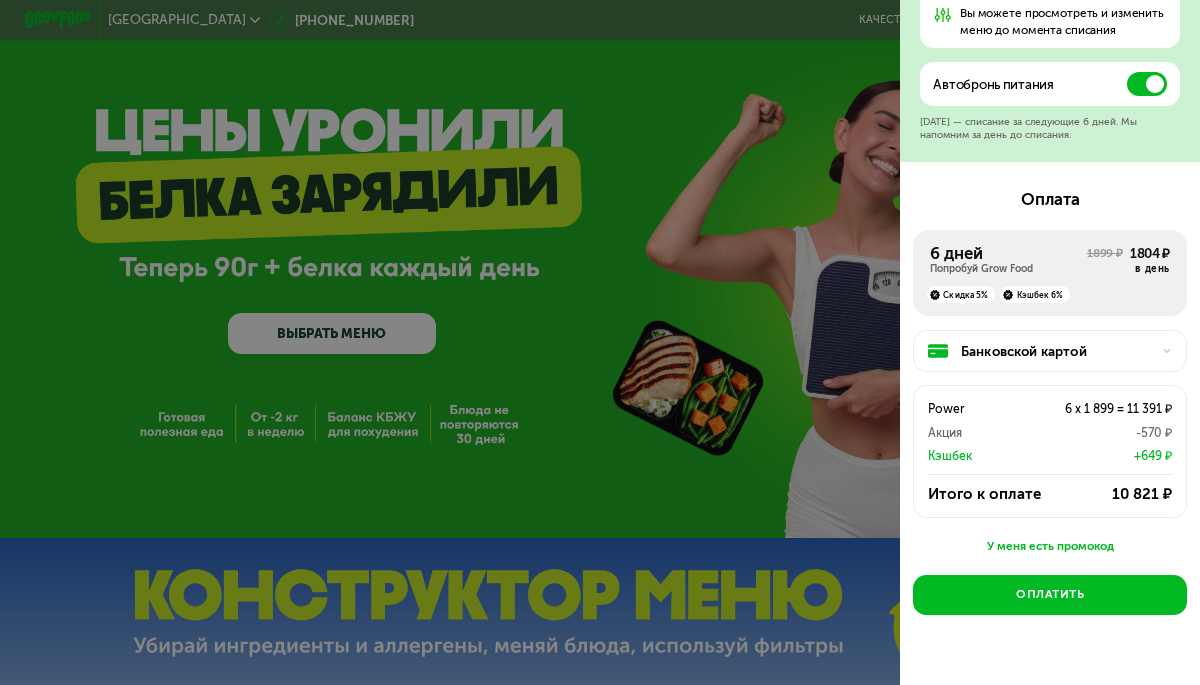 scroll, scrollTop: 741, scrollLeft: 0, axis: vertical 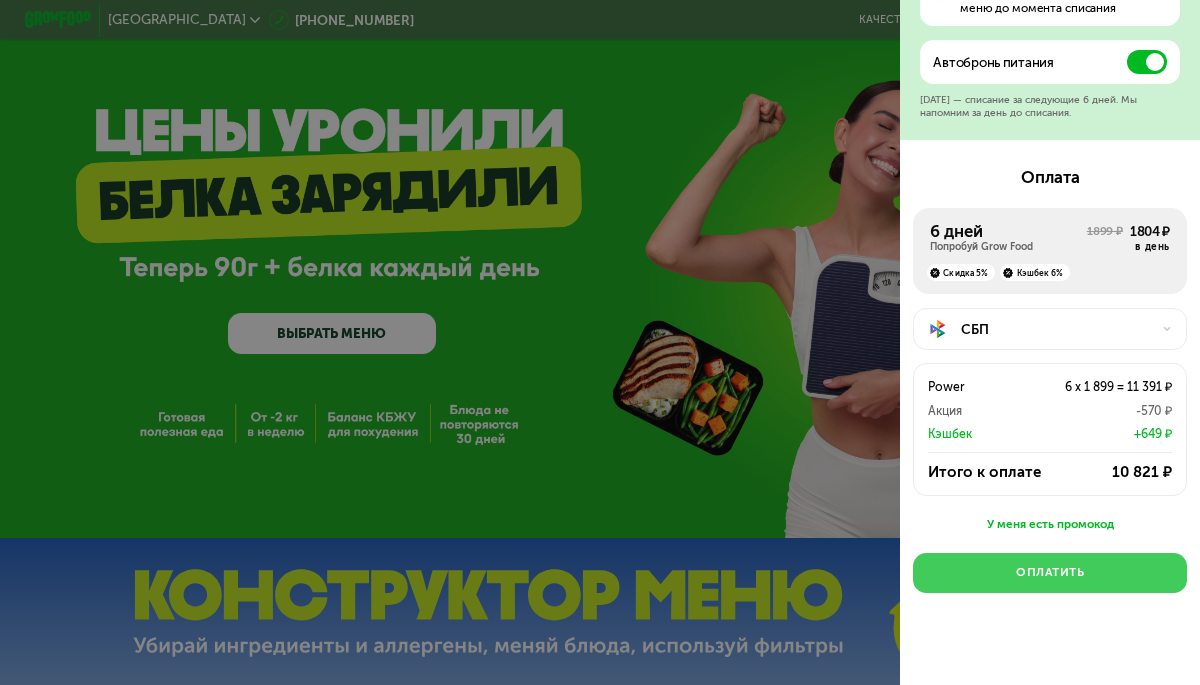 click on "Оплатить" at bounding box center (1050, 572) 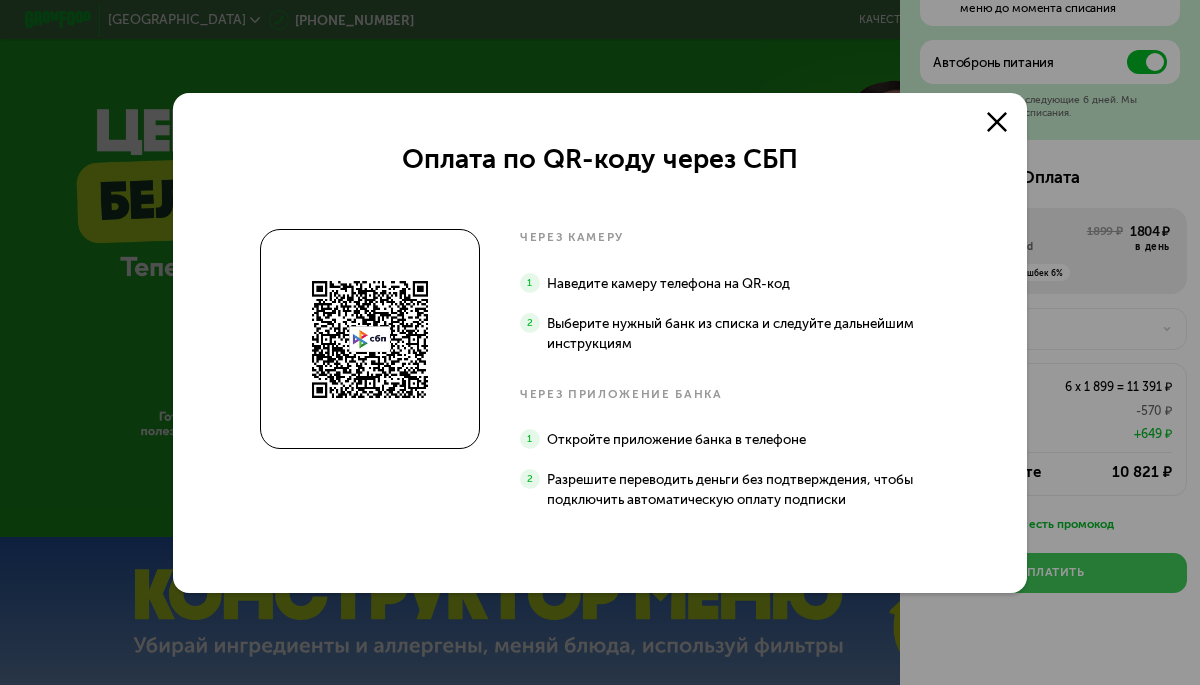 scroll, scrollTop: 0, scrollLeft: 0, axis: both 